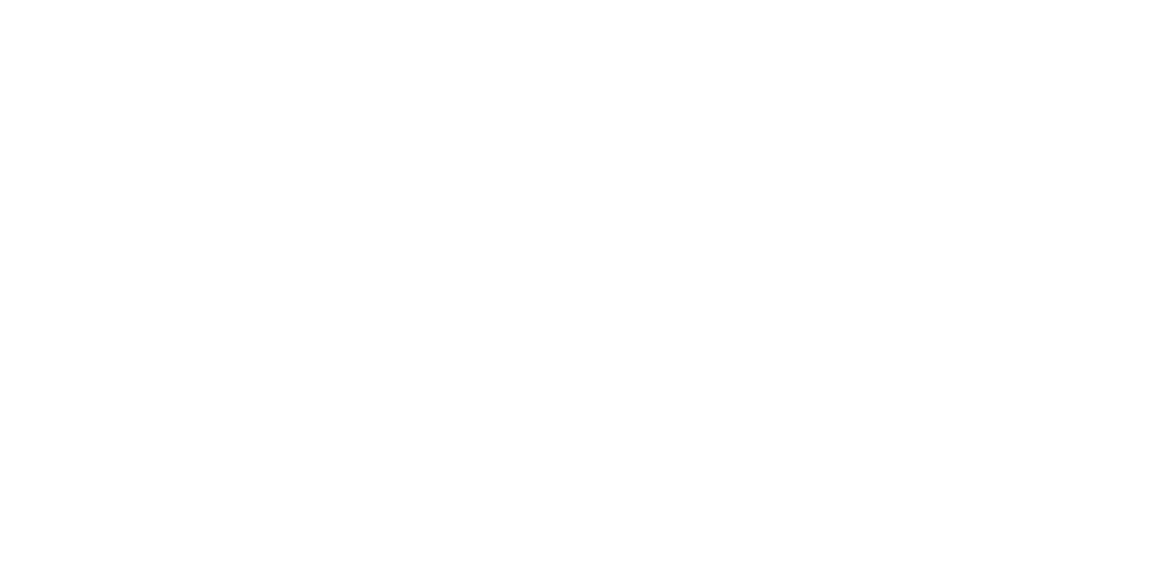 scroll, scrollTop: 0, scrollLeft: 0, axis: both 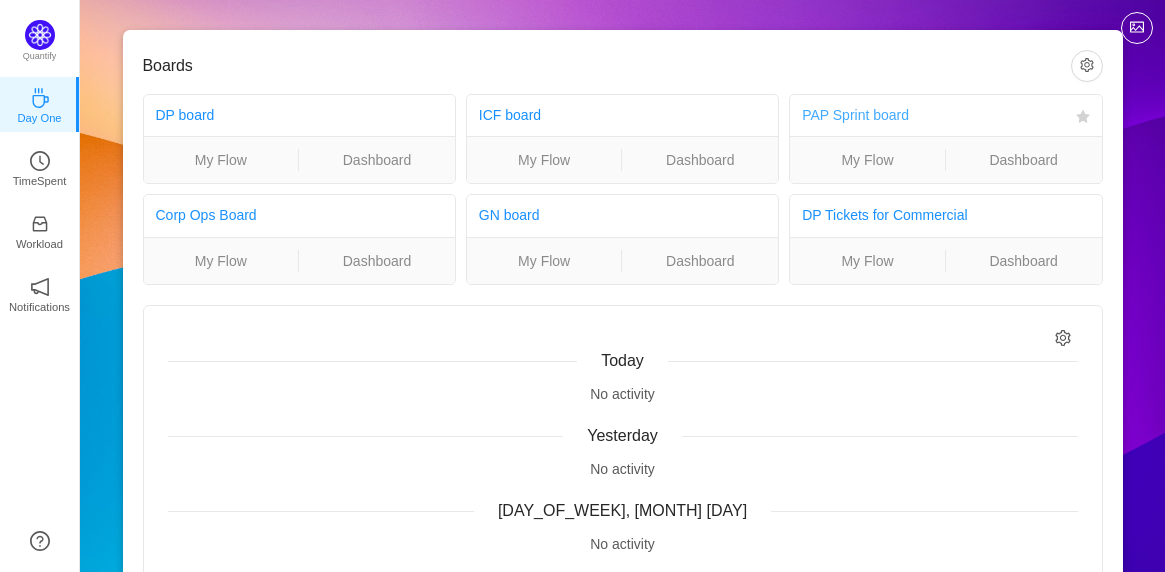 click on "PAP Sprint board" at bounding box center [855, 115] 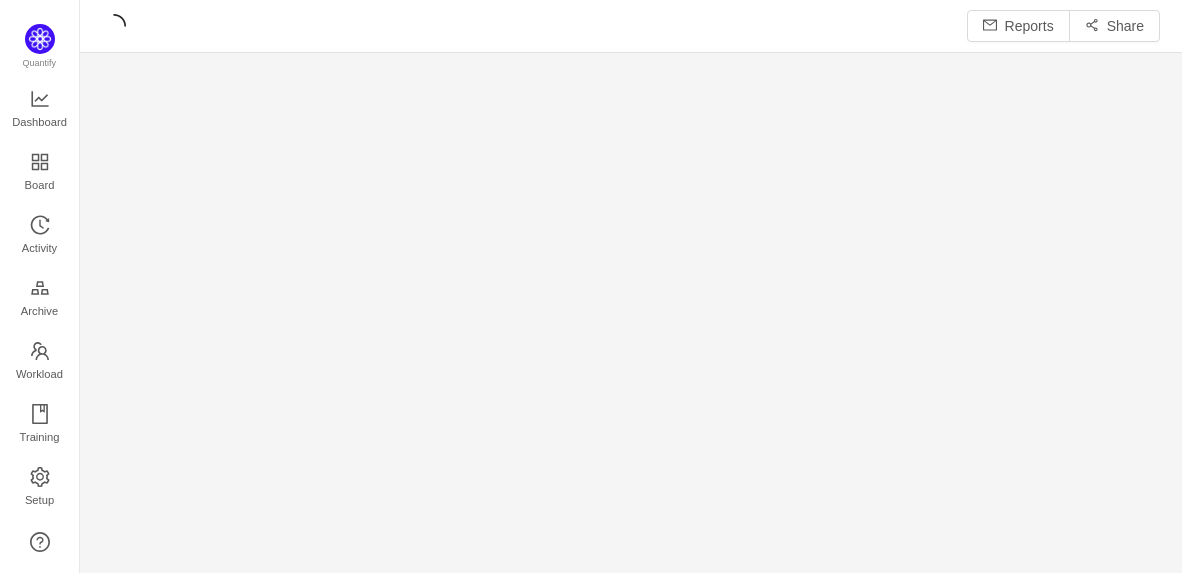 scroll, scrollTop: 0, scrollLeft: 0, axis: both 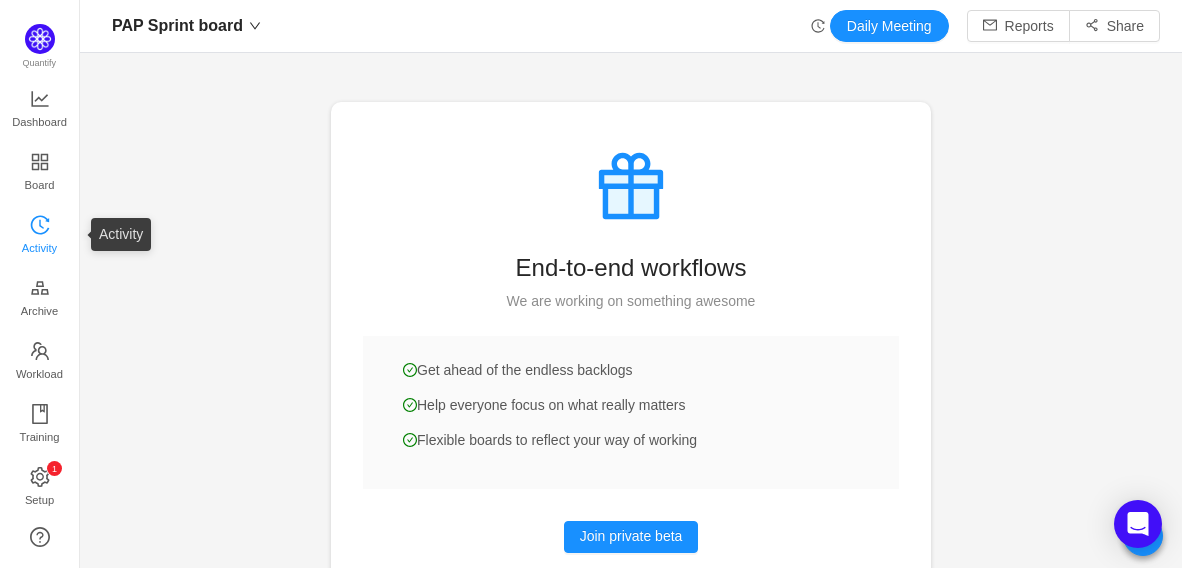 click on "Activity" at bounding box center [39, 248] 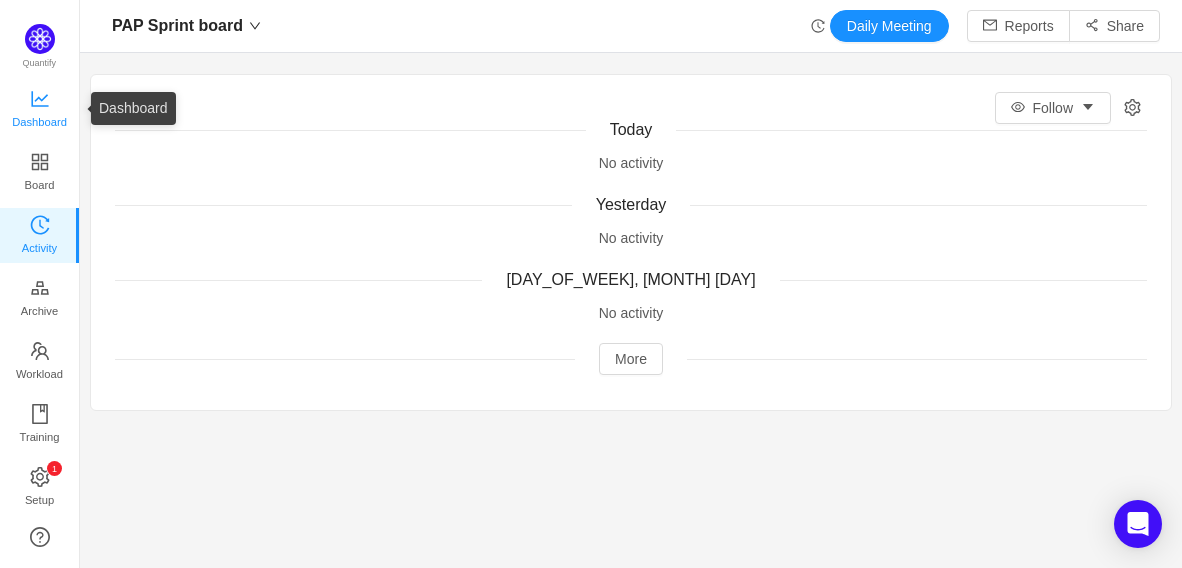 click on "Dashboard" at bounding box center [39, 122] 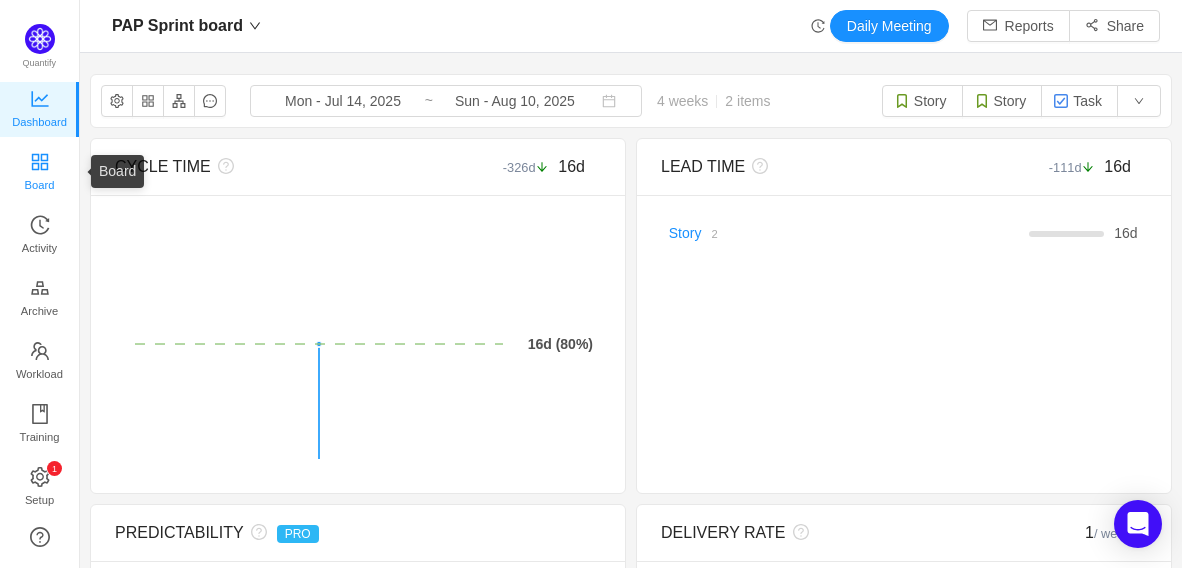 click on "Board" at bounding box center (40, 185) 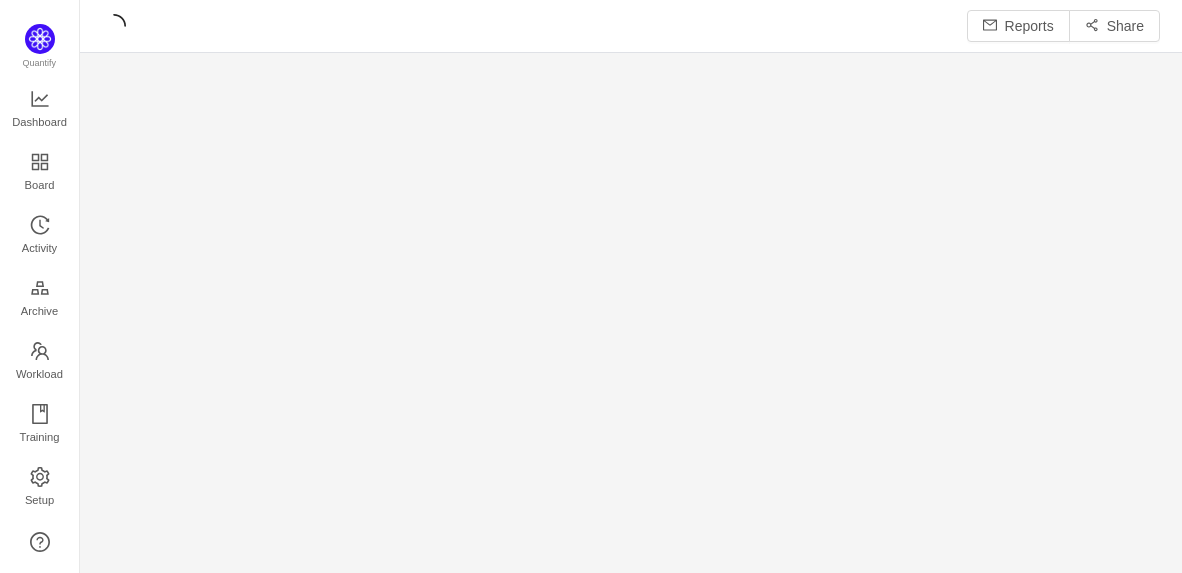 scroll, scrollTop: 0, scrollLeft: 0, axis: both 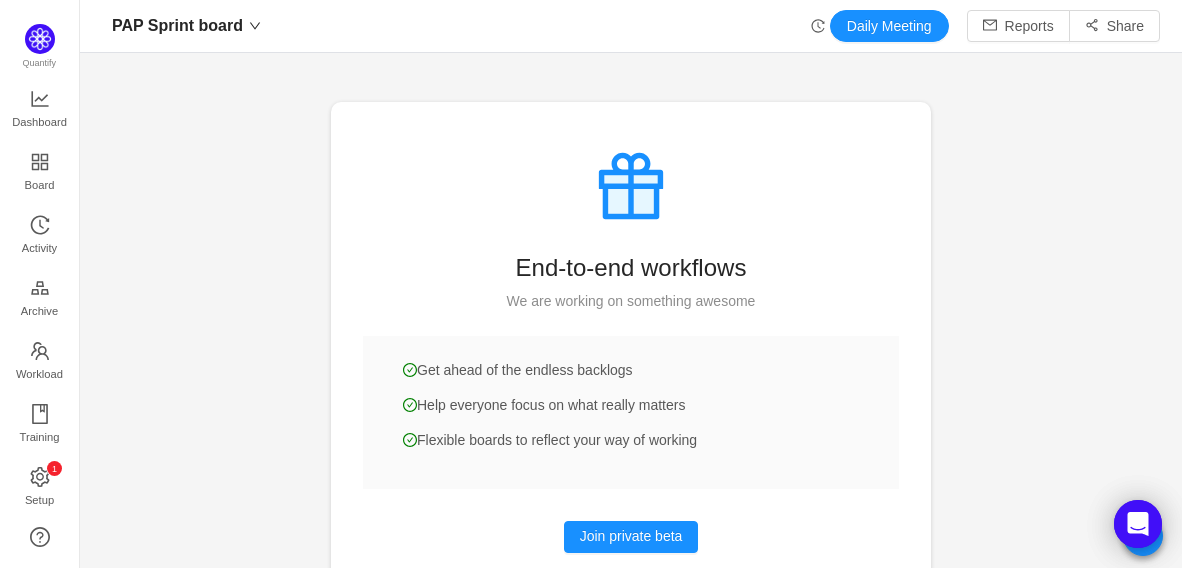 click at bounding box center (631, 284) 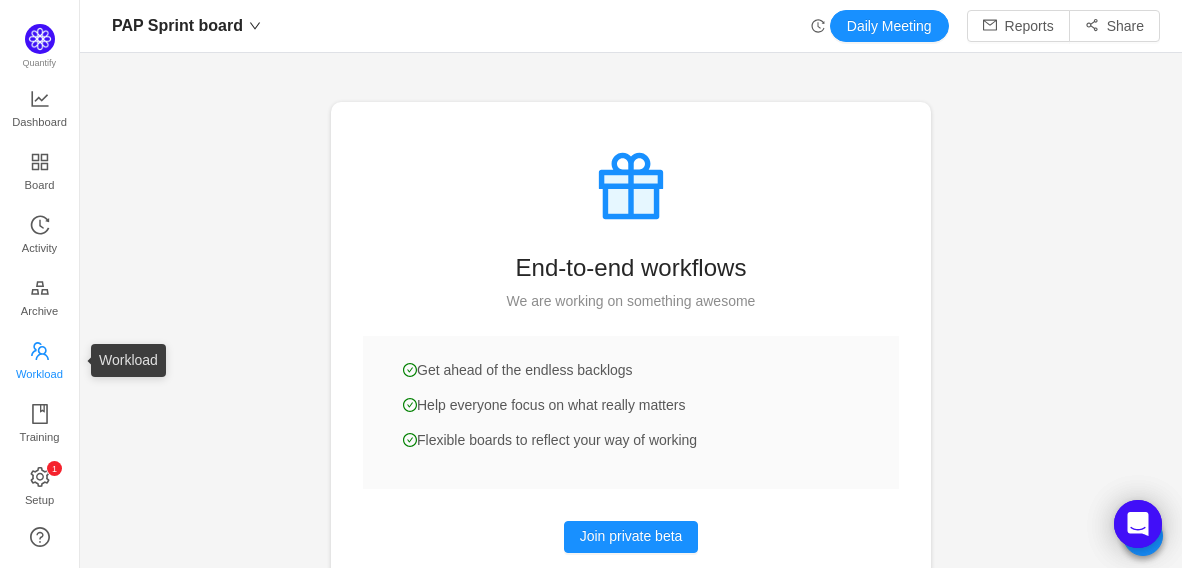 click on "Workload" at bounding box center [39, 374] 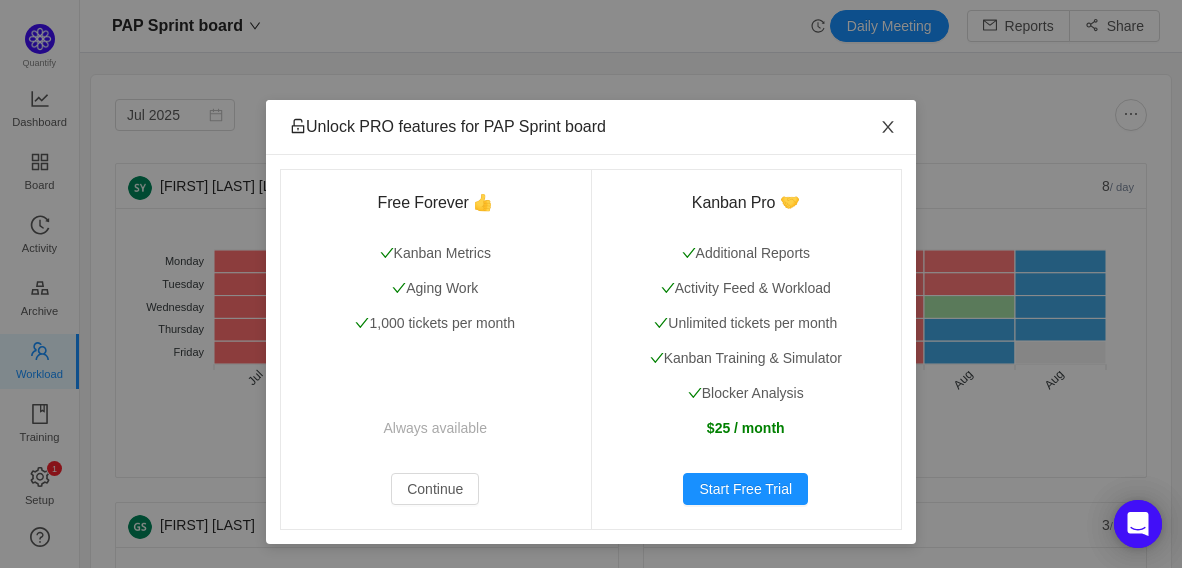 click 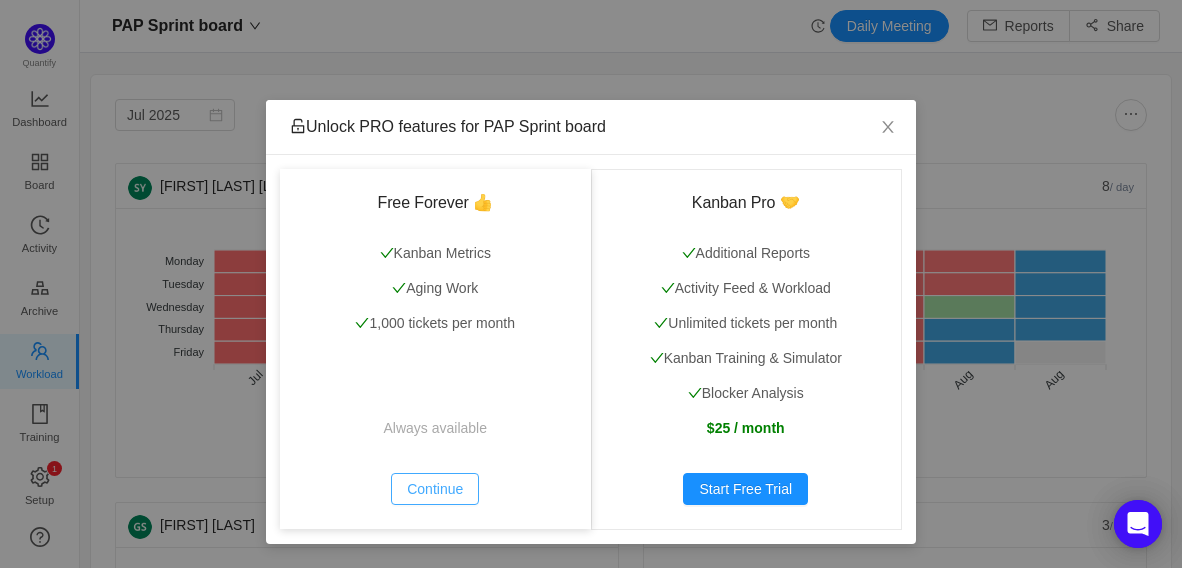 click on "Continue" at bounding box center [435, 489] 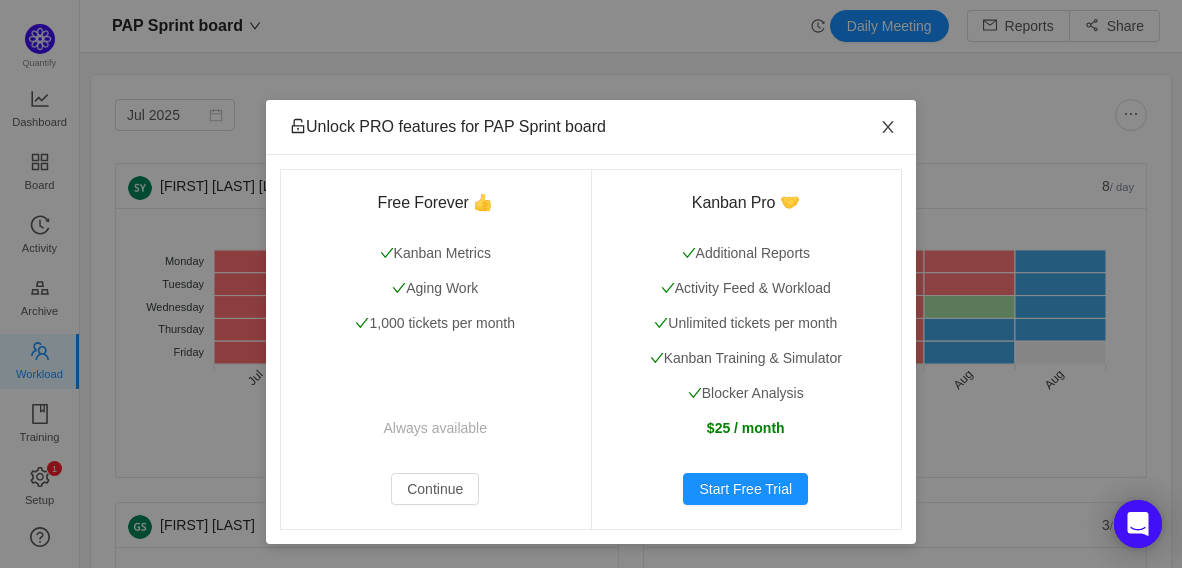 click 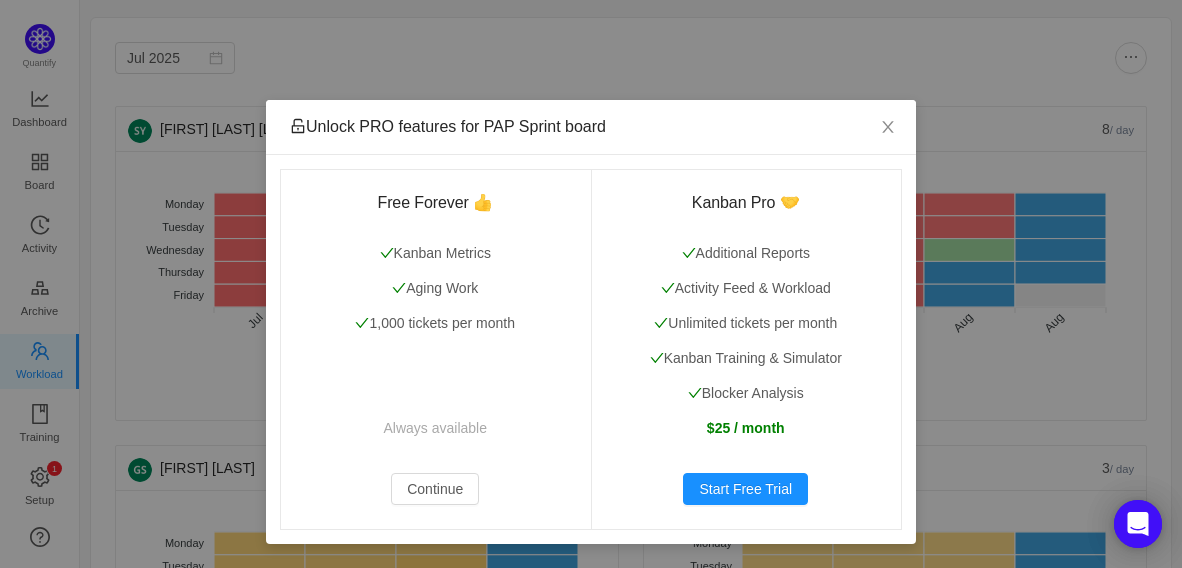 scroll, scrollTop: 0, scrollLeft: 0, axis: both 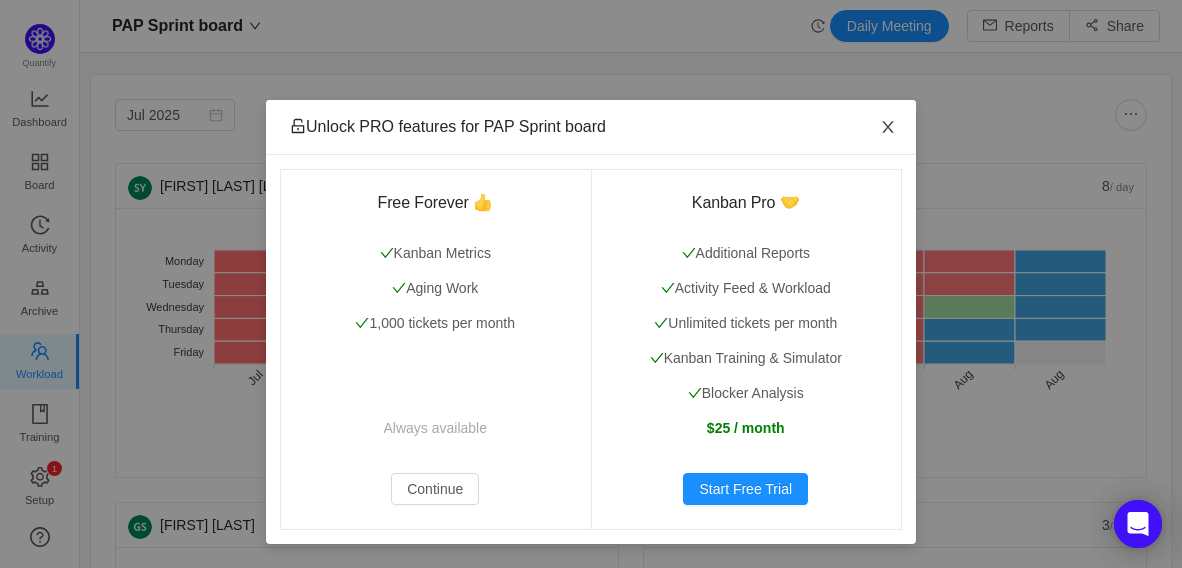 click 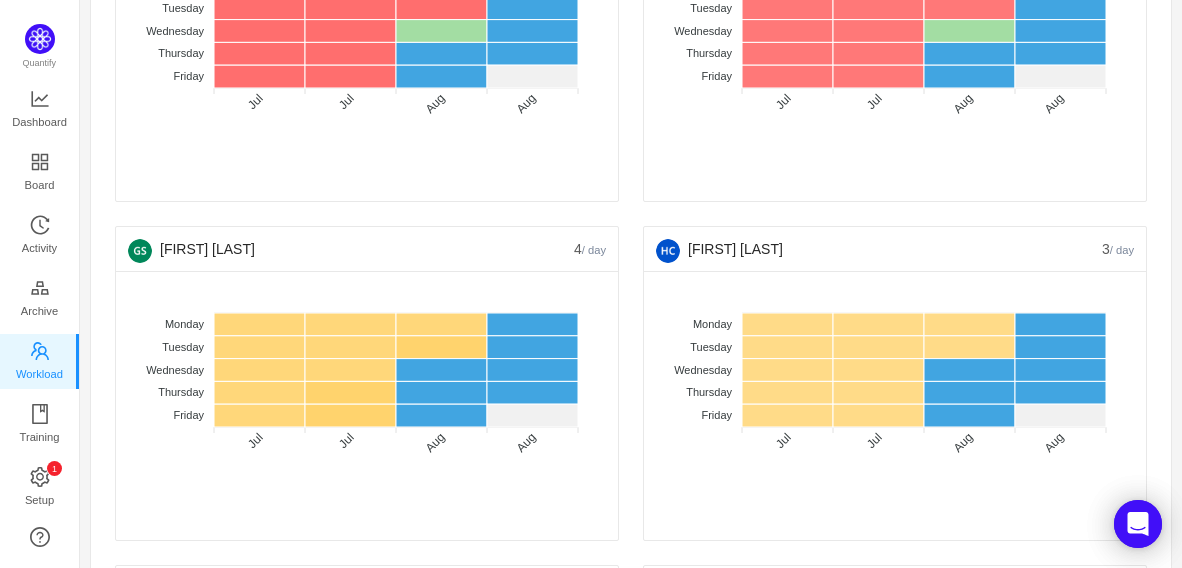 scroll, scrollTop: 368, scrollLeft: 0, axis: vertical 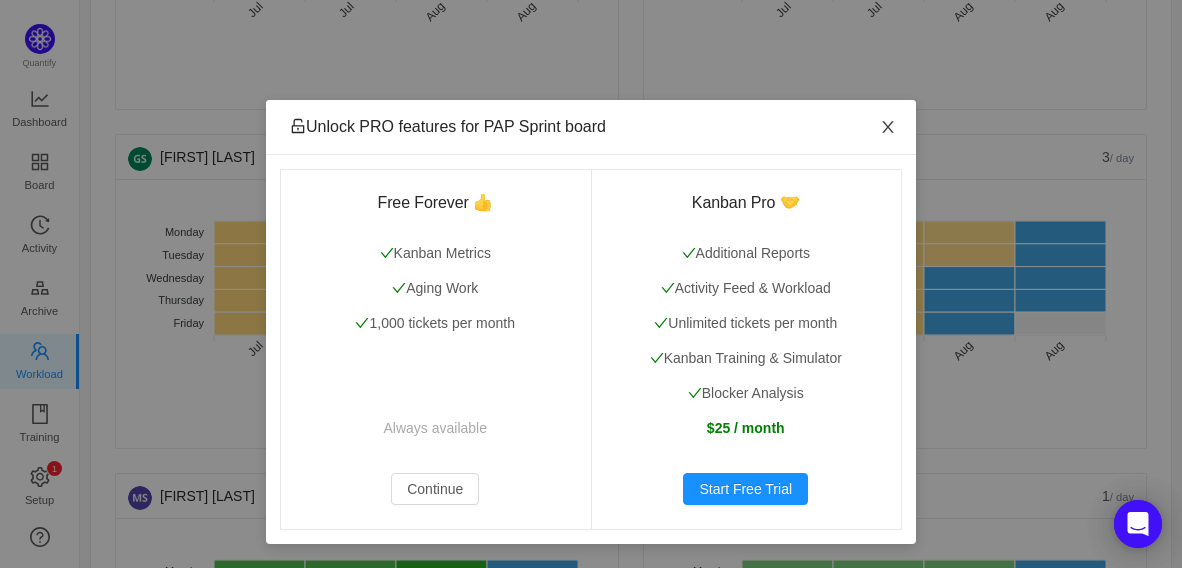 click 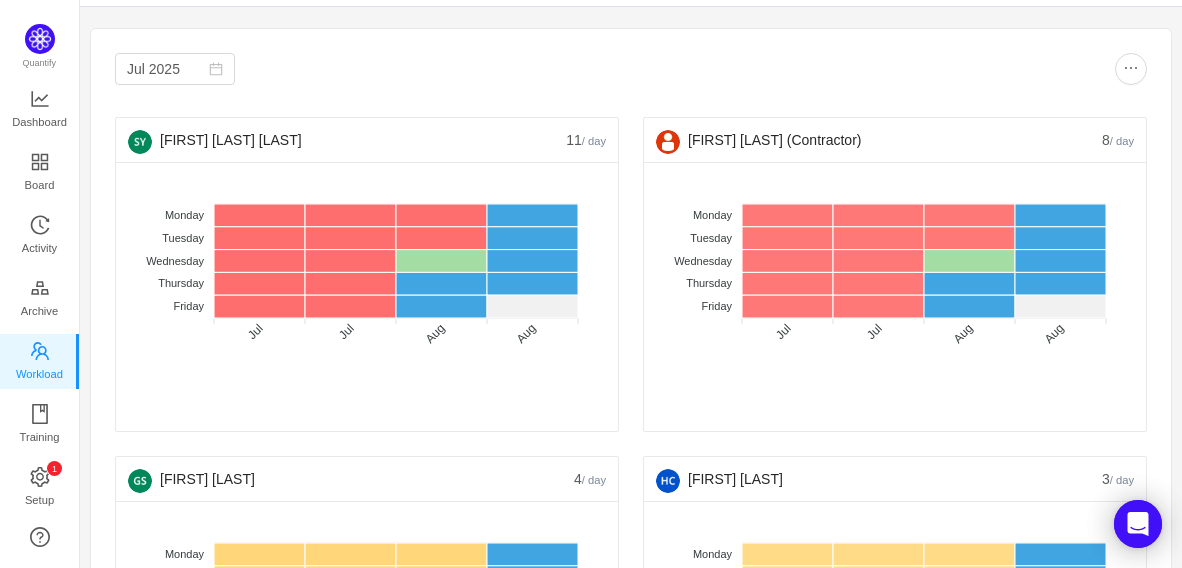 scroll, scrollTop: 0, scrollLeft: 0, axis: both 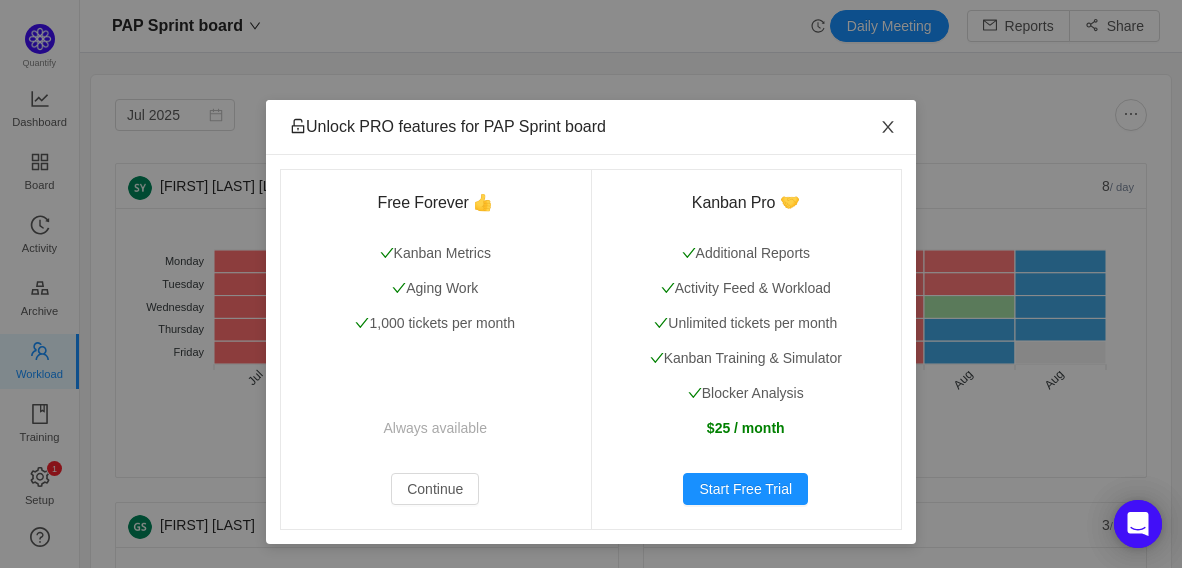 click 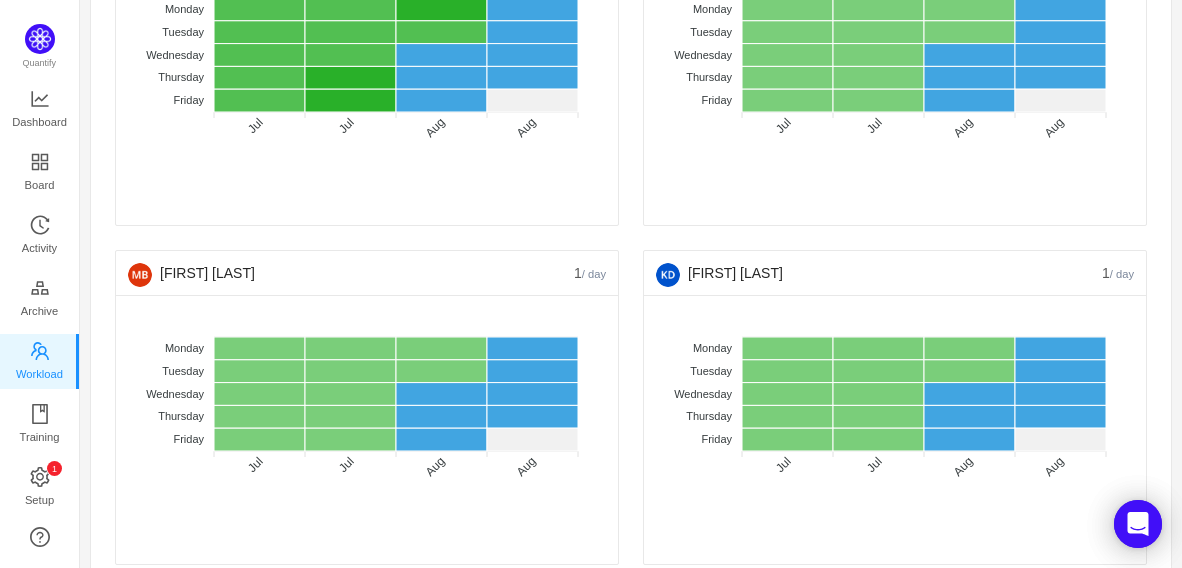 scroll, scrollTop: 971, scrollLeft: 0, axis: vertical 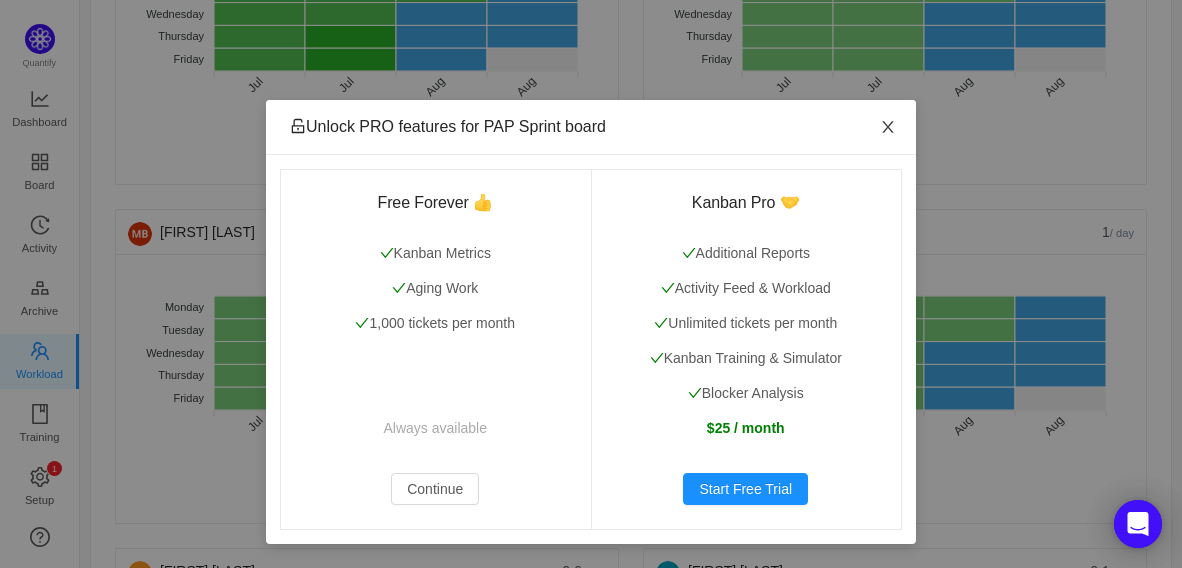 click 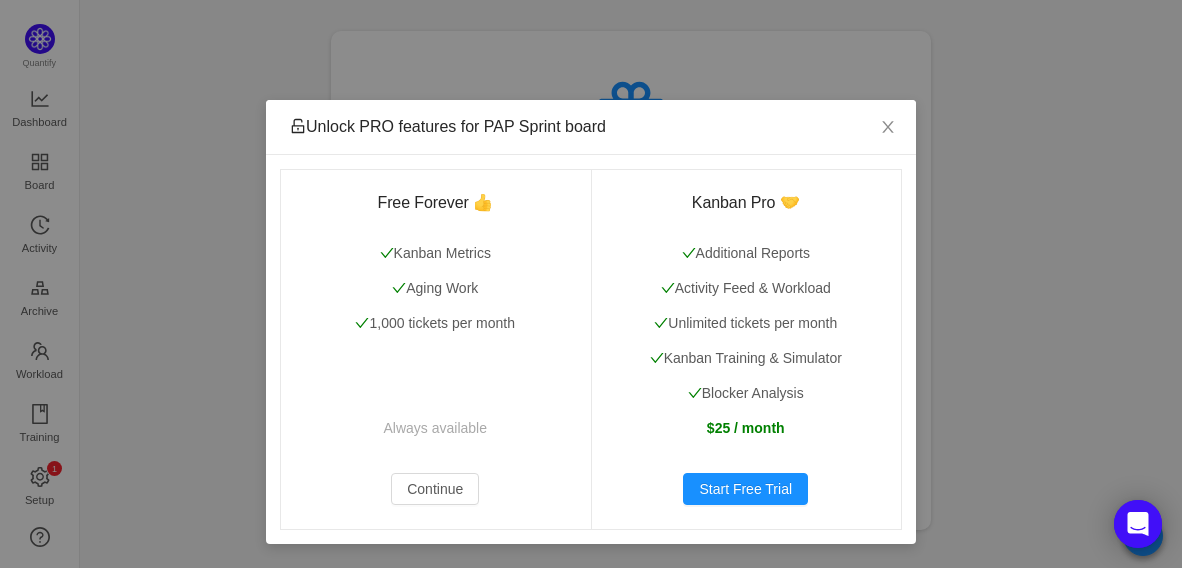 scroll, scrollTop: 71, scrollLeft: 0, axis: vertical 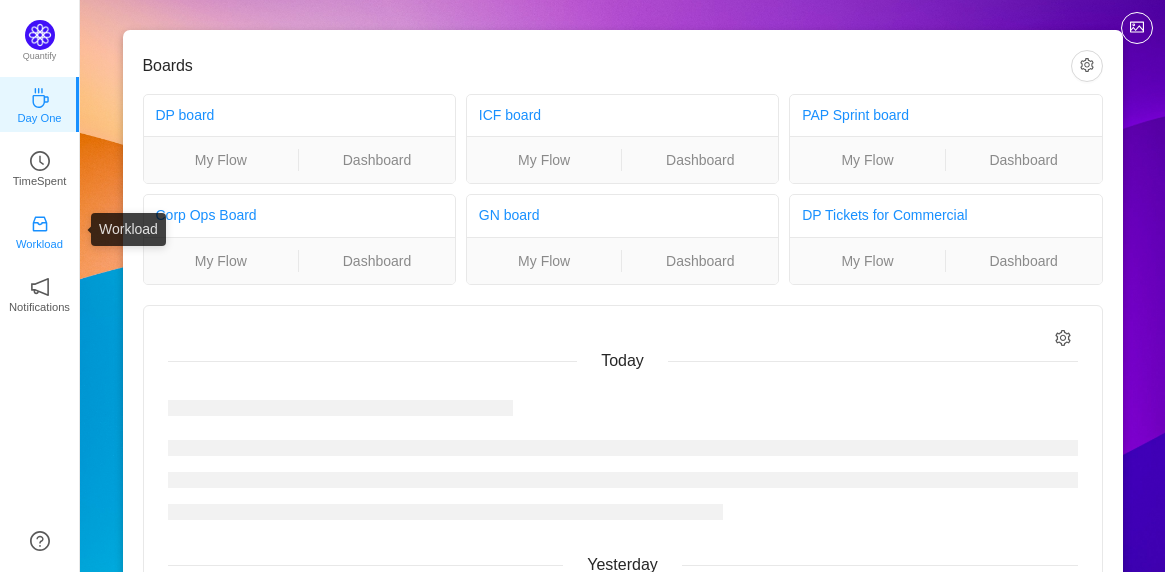 click 